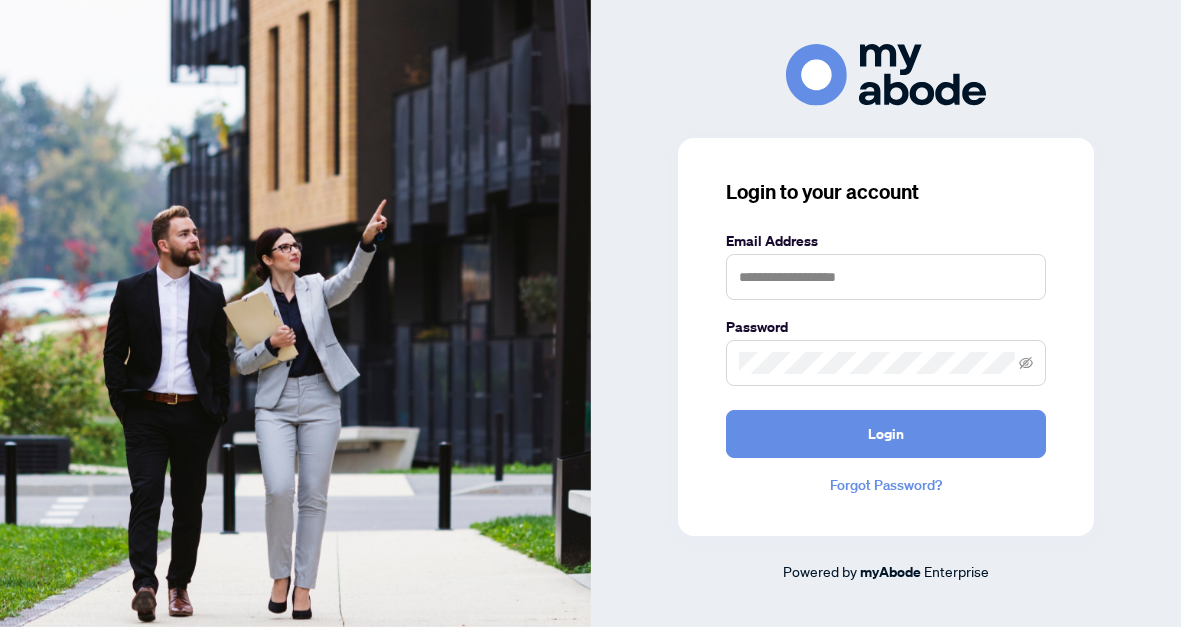 scroll, scrollTop: 0, scrollLeft: 0, axis: both 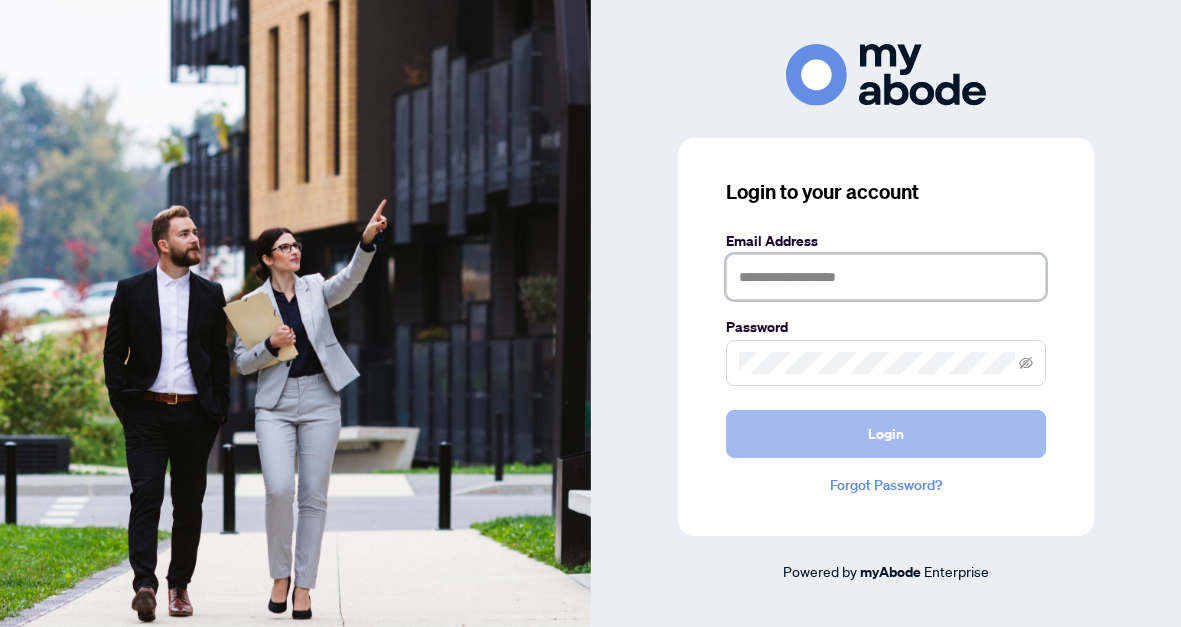 type on "**********" 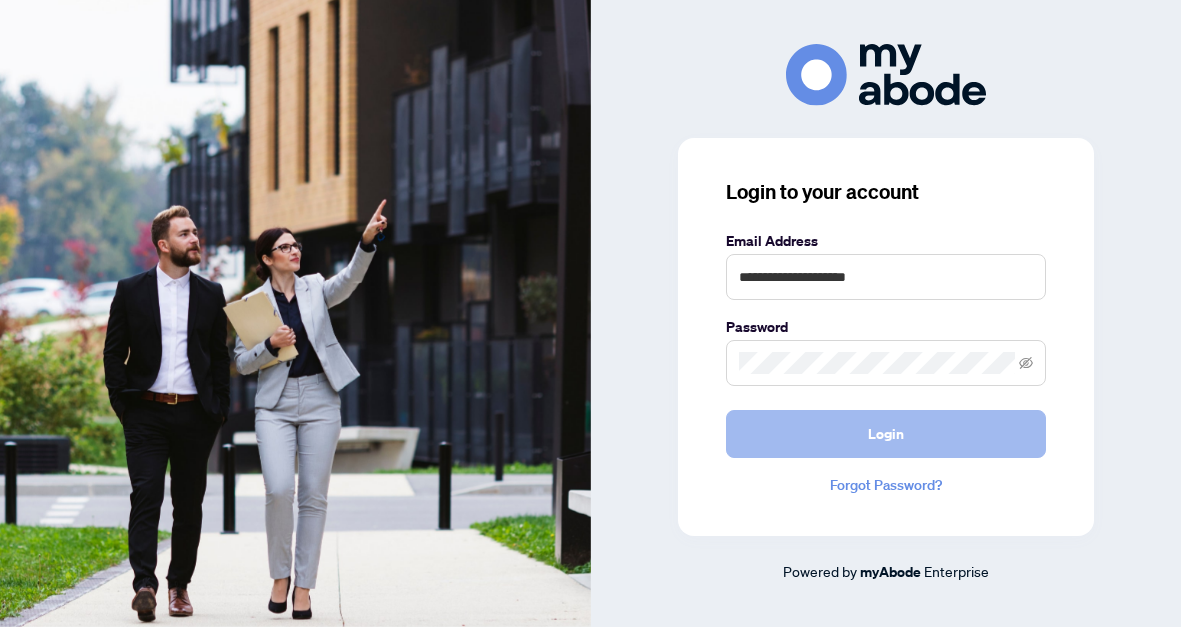 click on "Login" at bounding box center [886, 434] 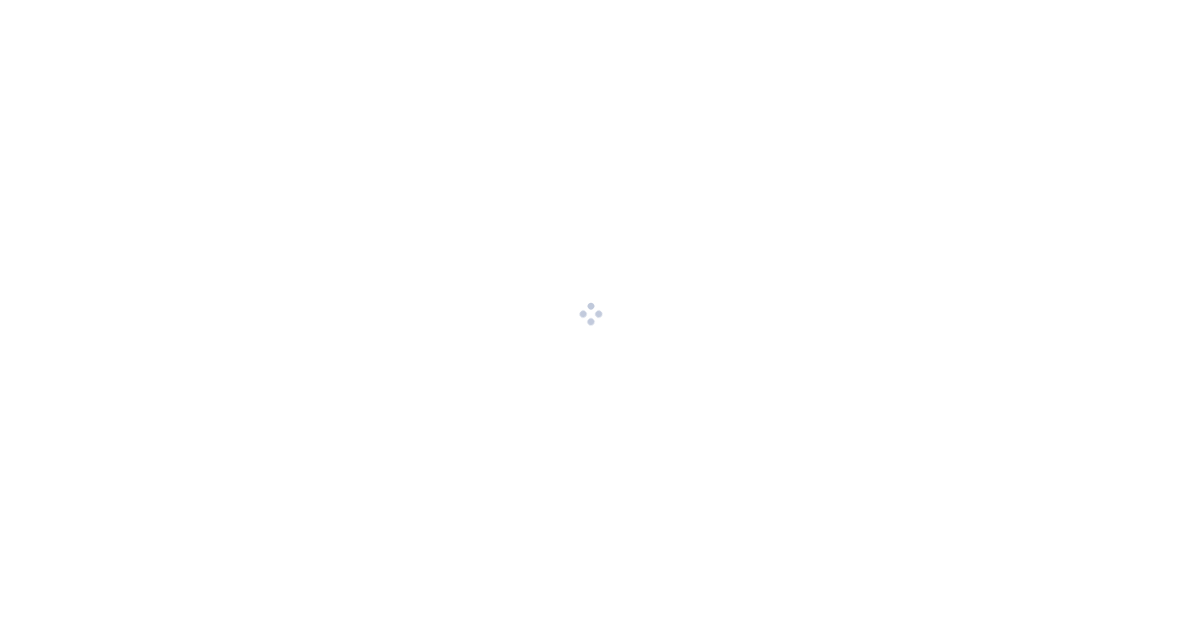 scroll, scrollTop: 0, scrollLeft: 0, axis: both 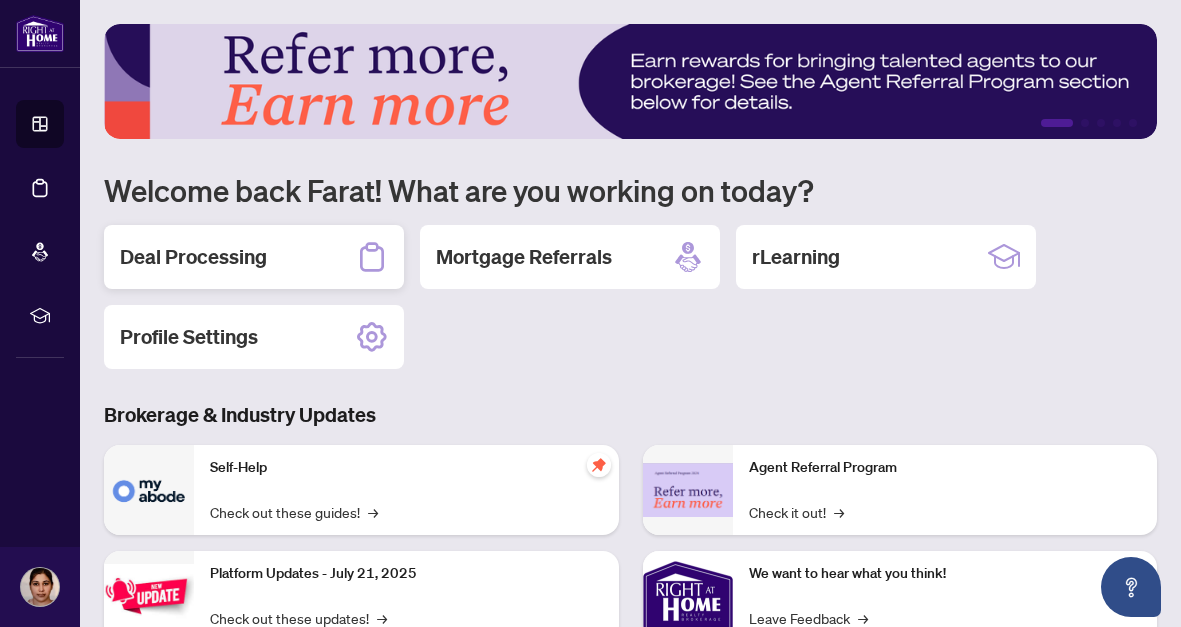 click on "Deal Processing" at bounding box center [193, 257] 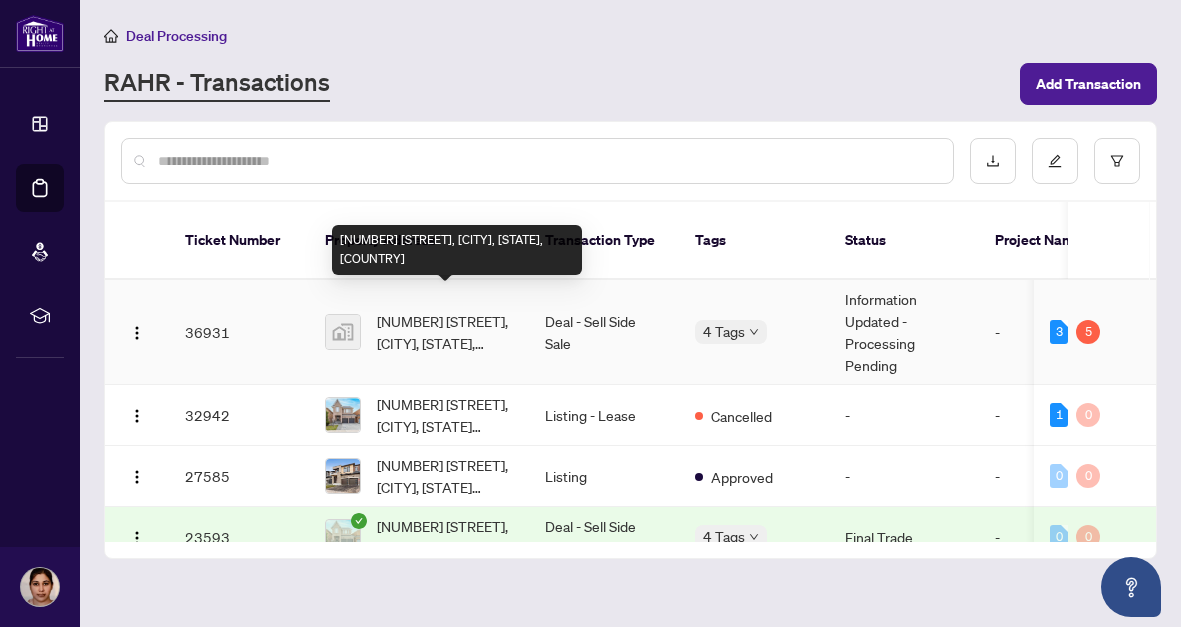 click on "[NUMBER] [STREET], [CITY], [STATE], [COUNTRY]" at bounding box center [445, 332] 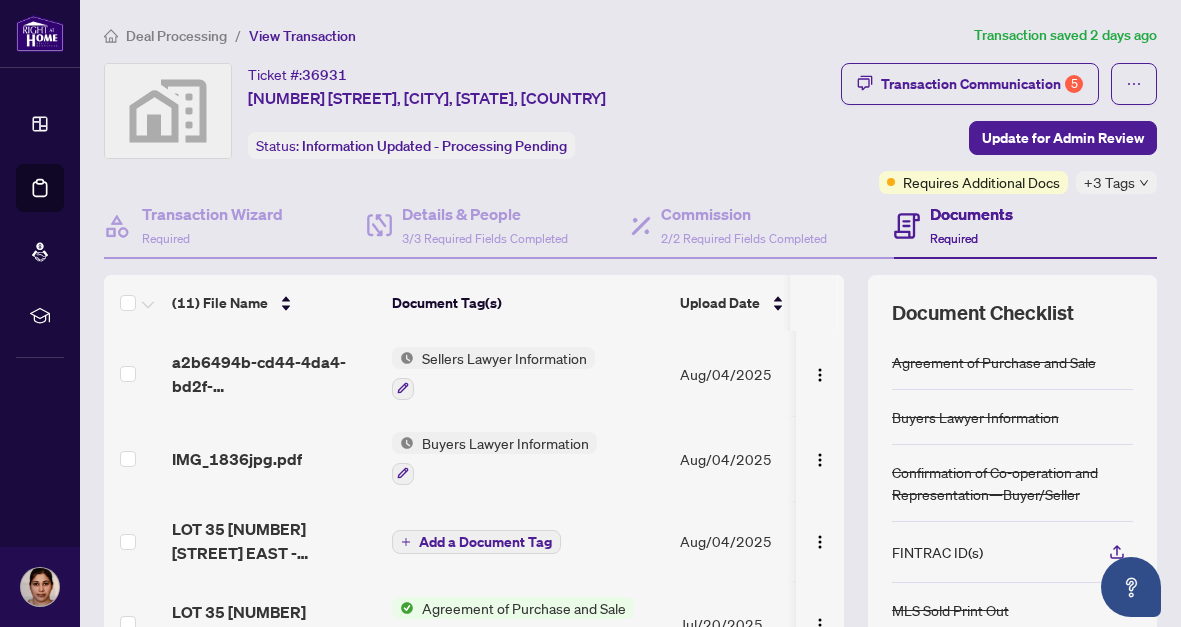 scroll, scrollTop: 219, scrollLeft: 0, axis: vertical 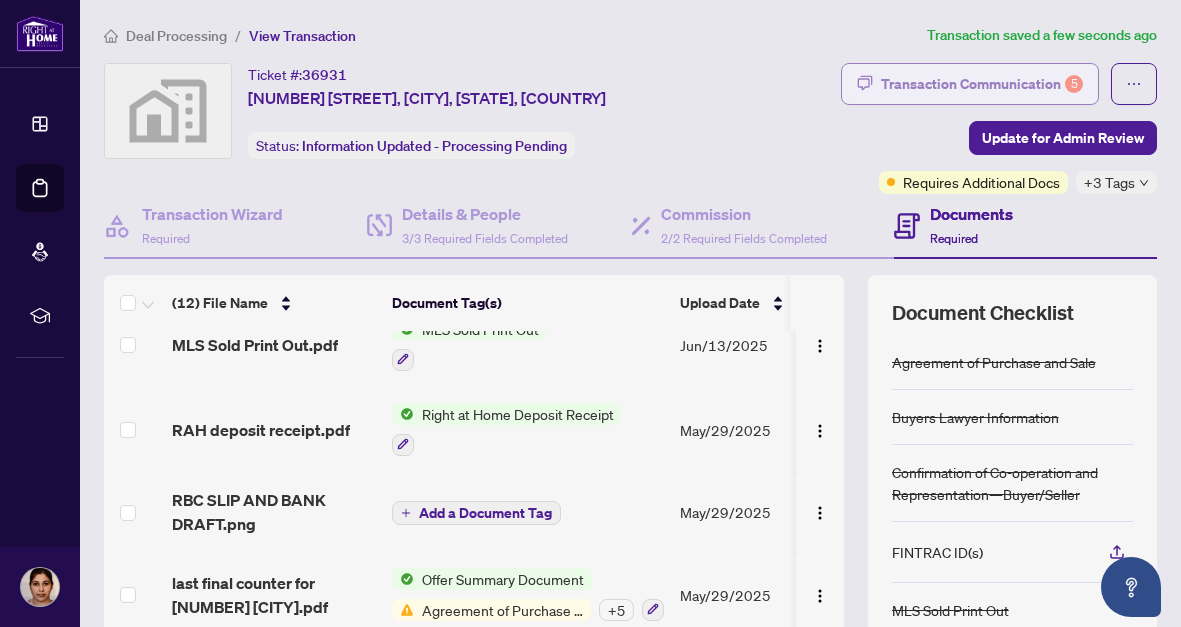 click on "Transaction Communication 5" at bounding box center (982, 84) 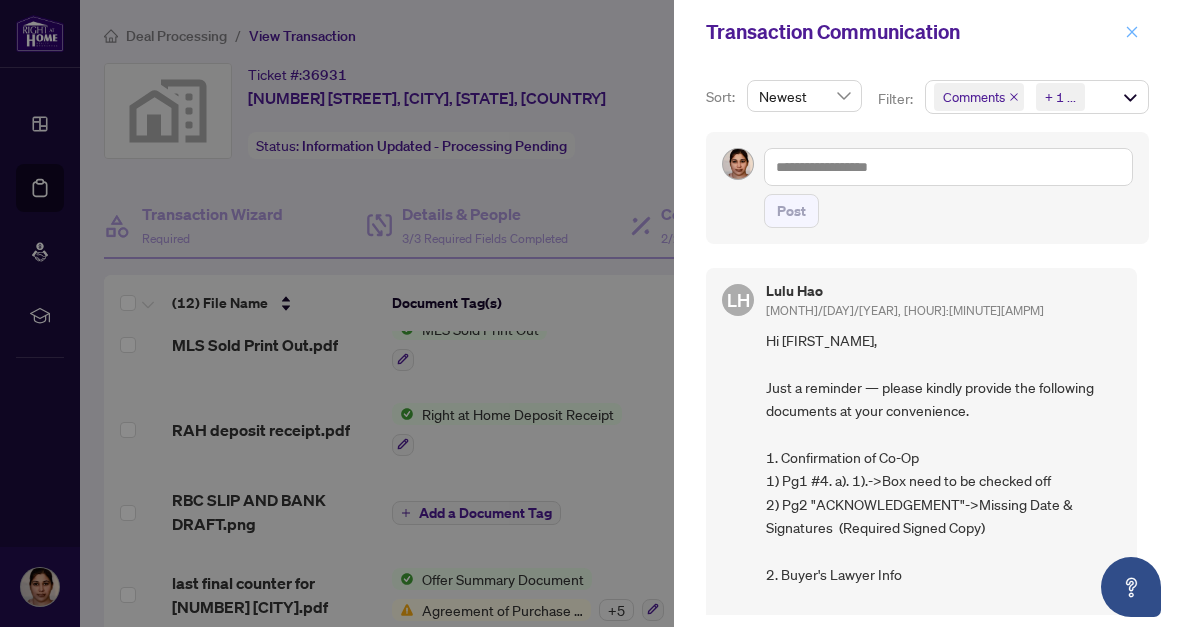 click 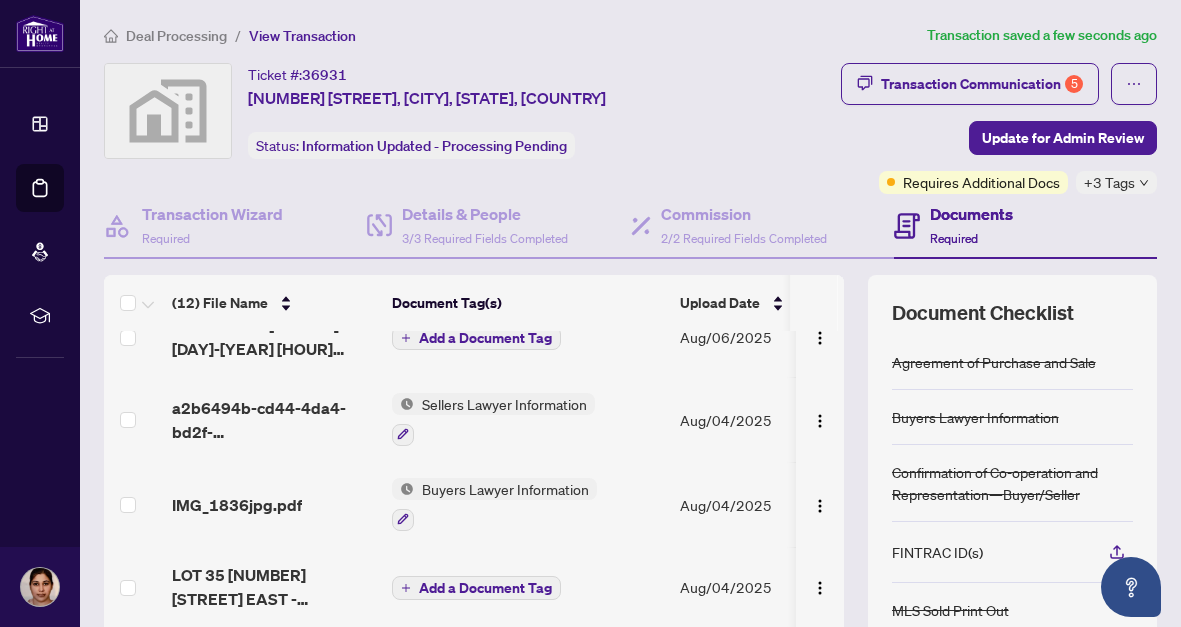 scroll, scrollTop: 0, scrollLeft: 0, axis: both 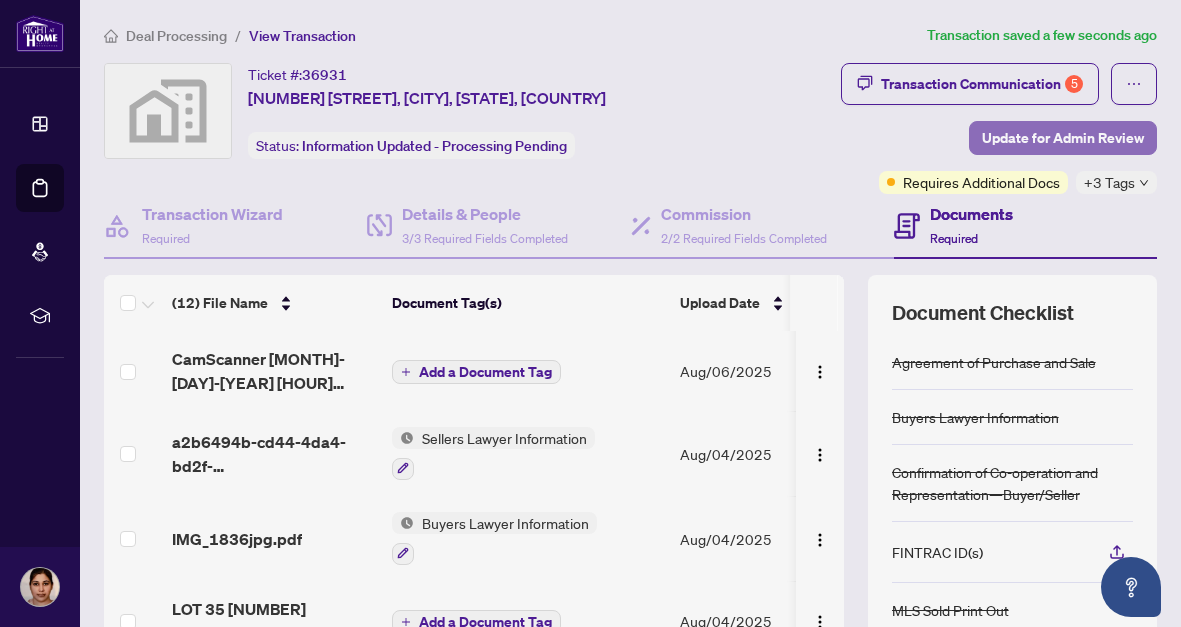 click on "Update for Admin Review" at bounding box center [1063, 138] 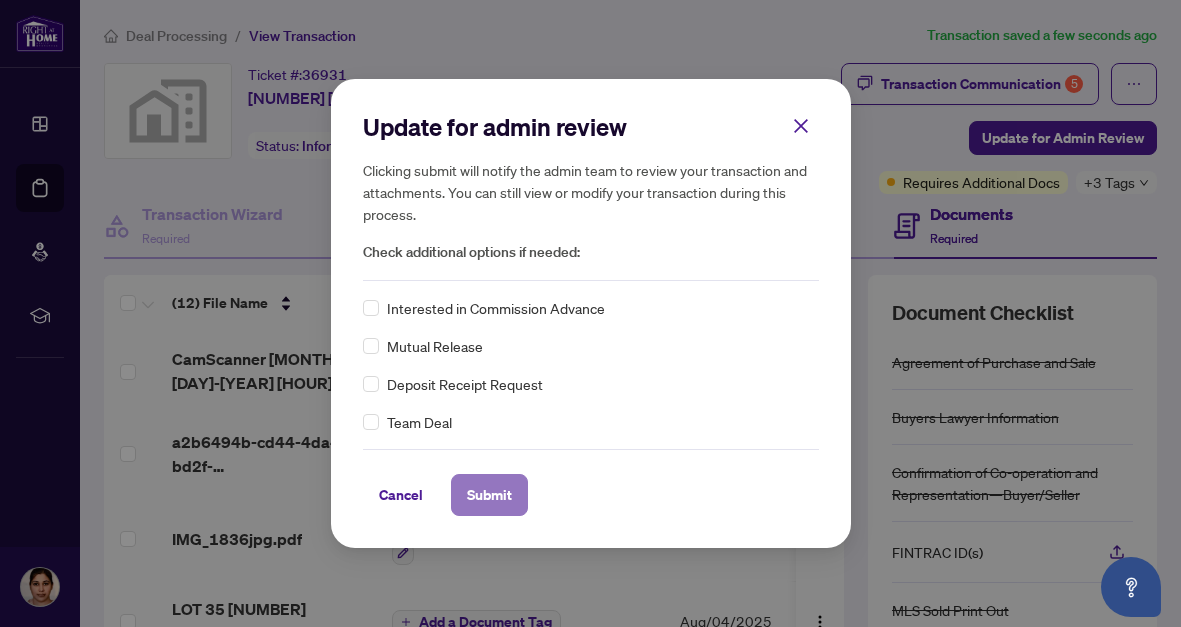 click on "Submit" at bounding box center (489, 495) 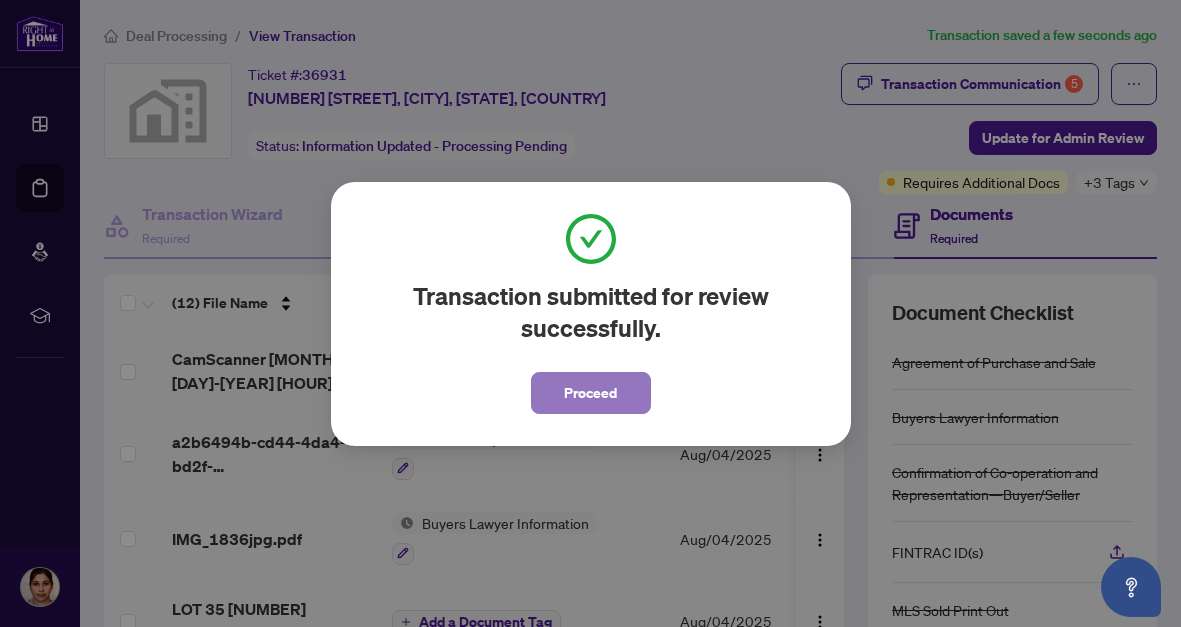 click on "Proceed" at bounding box center [590, 393] 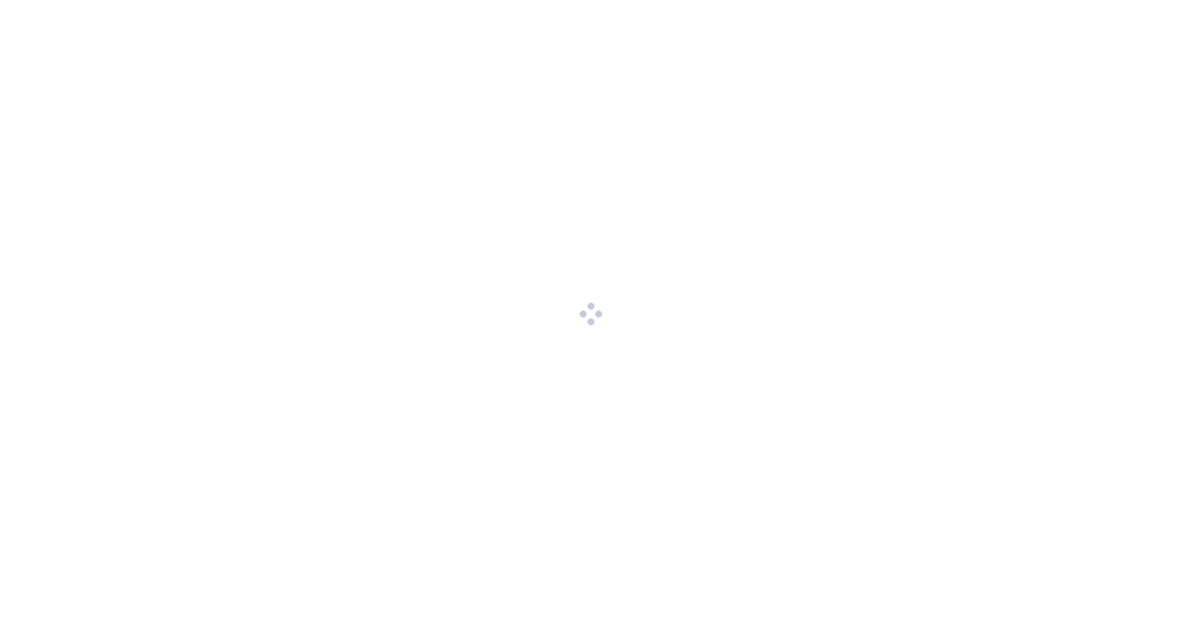 scroll, scrollTop: 0, scrollLeft: 0, axis: both 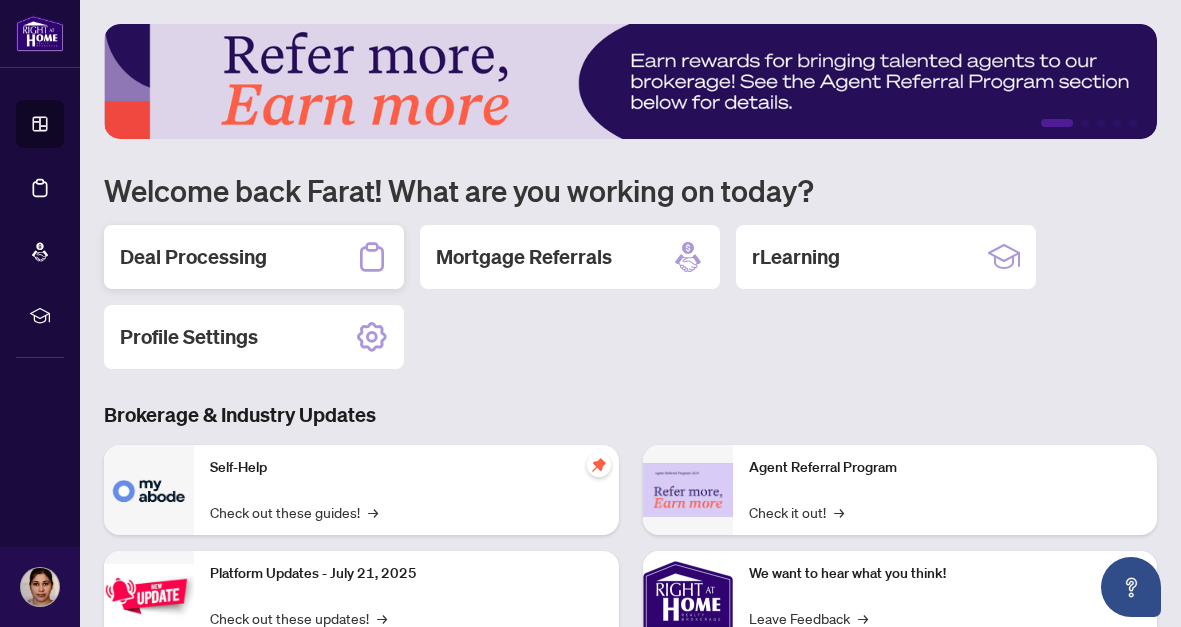 click on "Deal Processing" at bounding box center [193, 257] 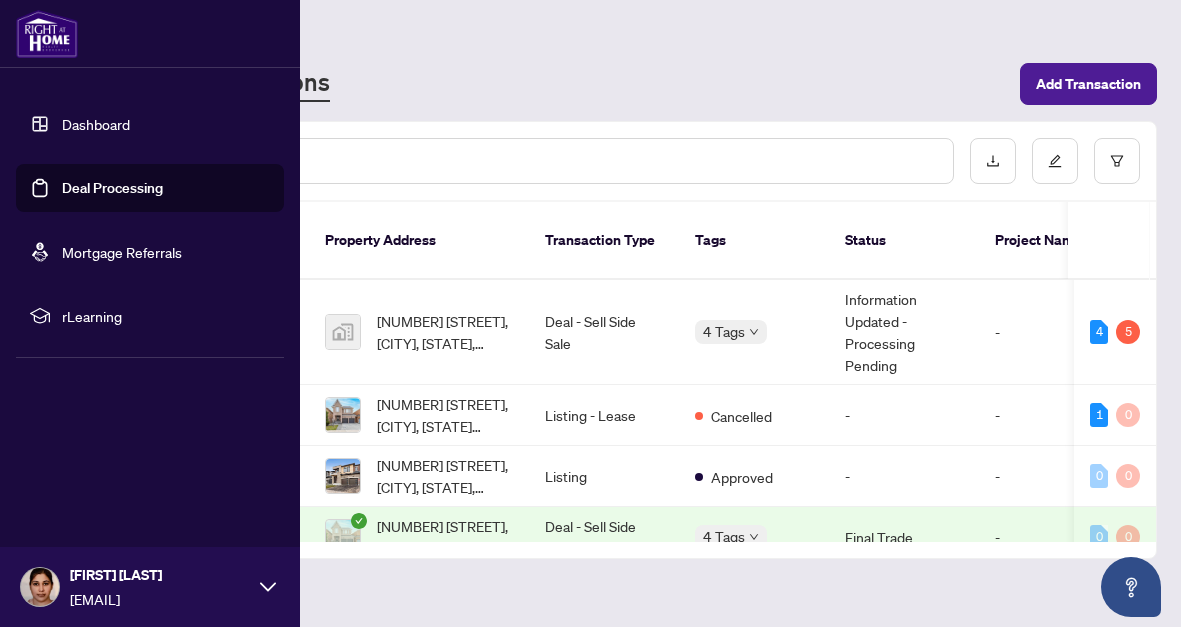 click on "Dashboard" at bounding box center [96, 124] 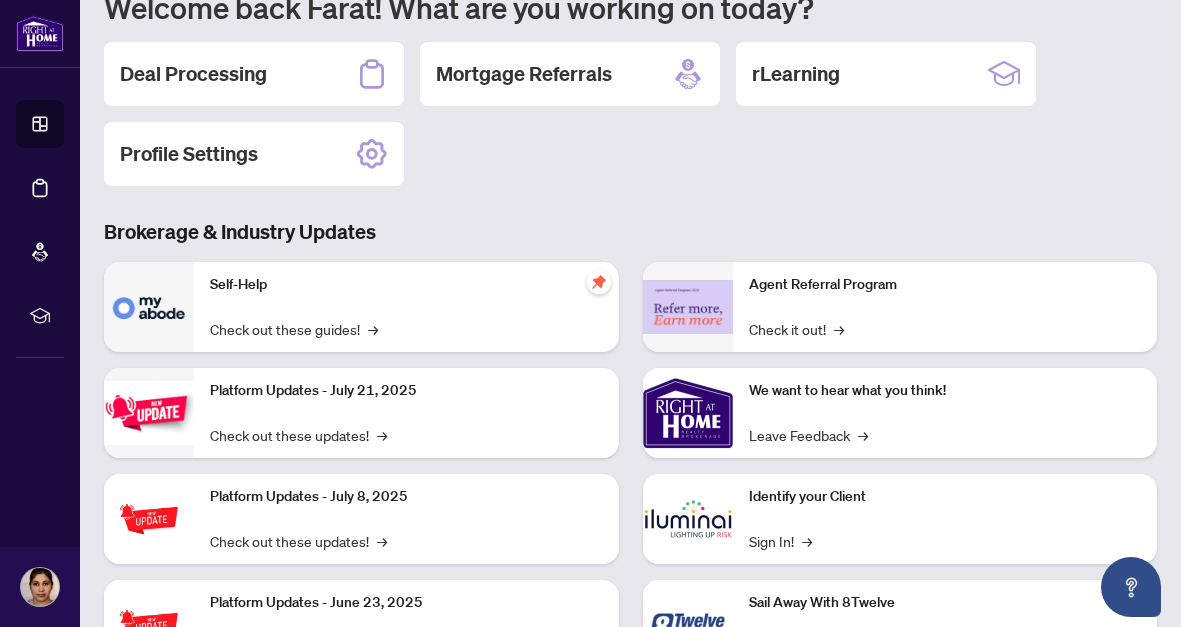 scroll, scrollTop: 0, scrollLeft: 0, axis: both 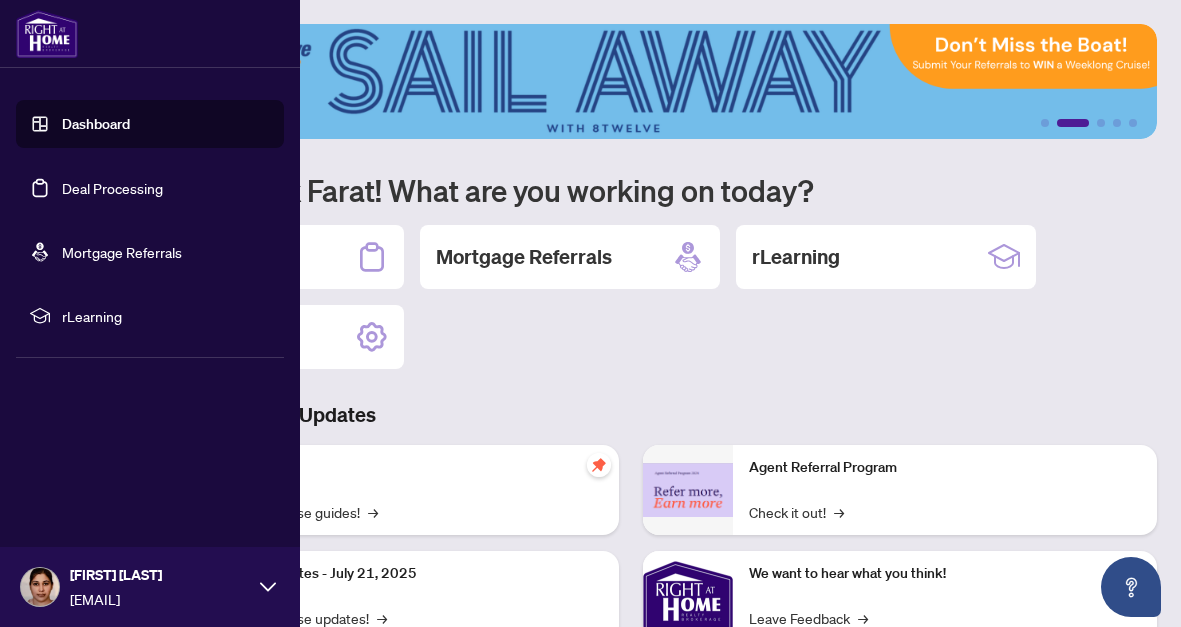 click on "rLearning" at bounding box center (166, 316) 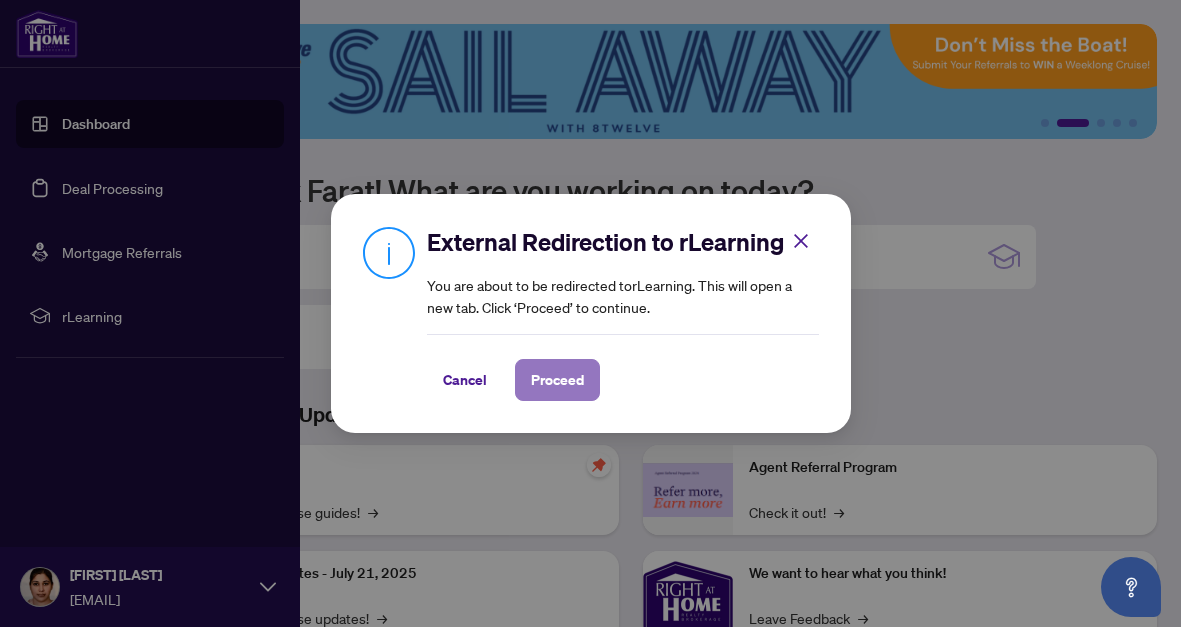 click on "Proceed" at bounding box center (557, 380) 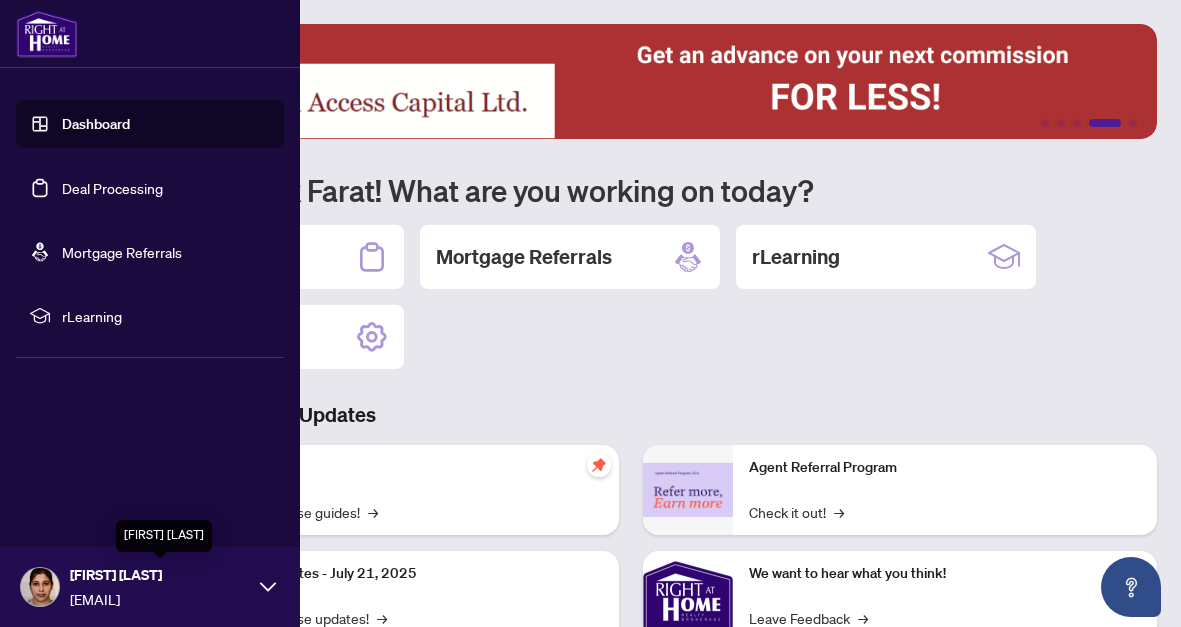 click on "[FIRST_NAME] [LAST_NAME]" at bounding box center (160, 575) 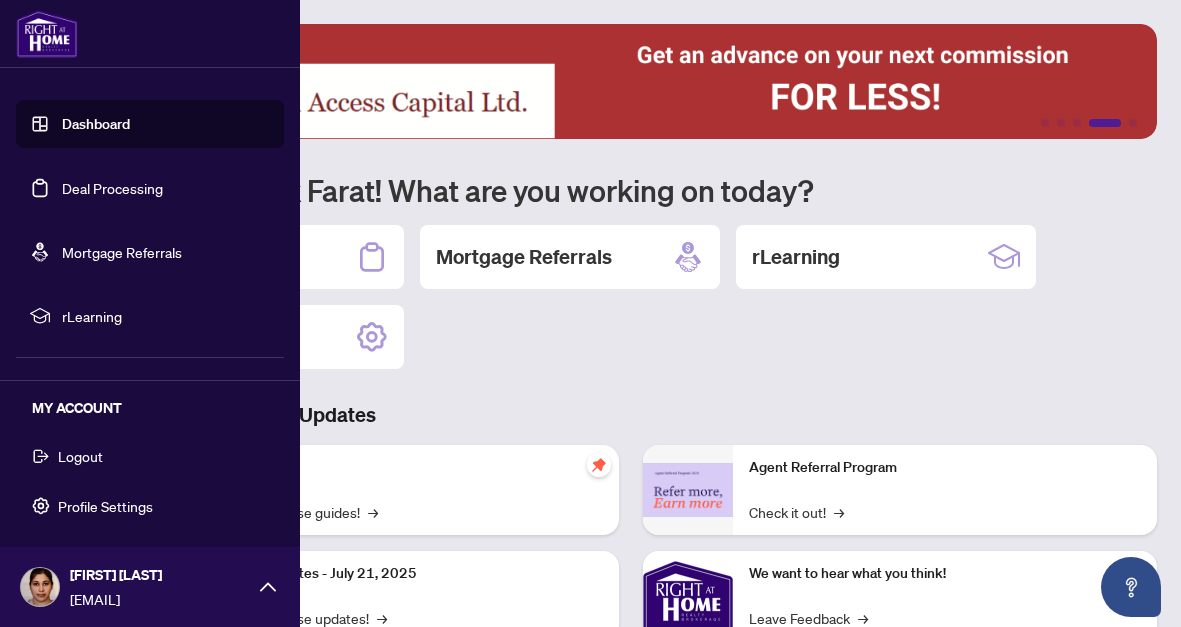 click on "Logout" at bounding box center [80, 456] 